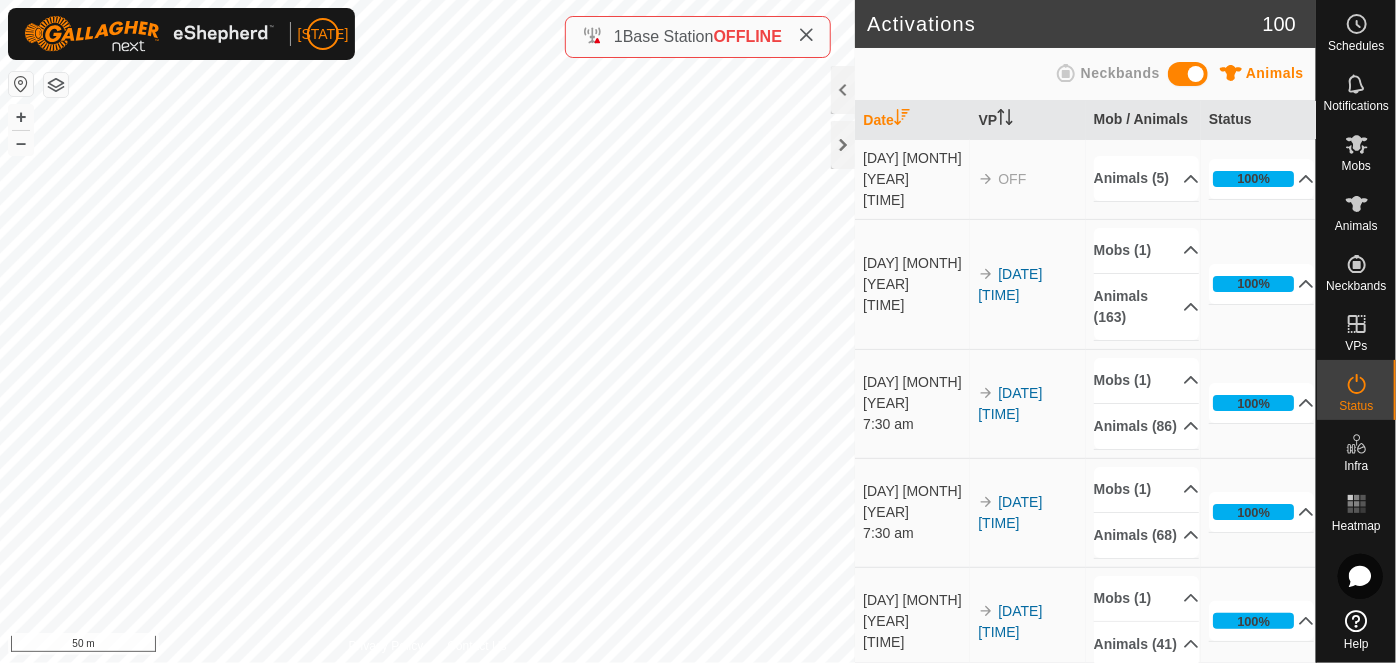 scroll, scrollTop: 0, scrollLeft: 0, axis: both 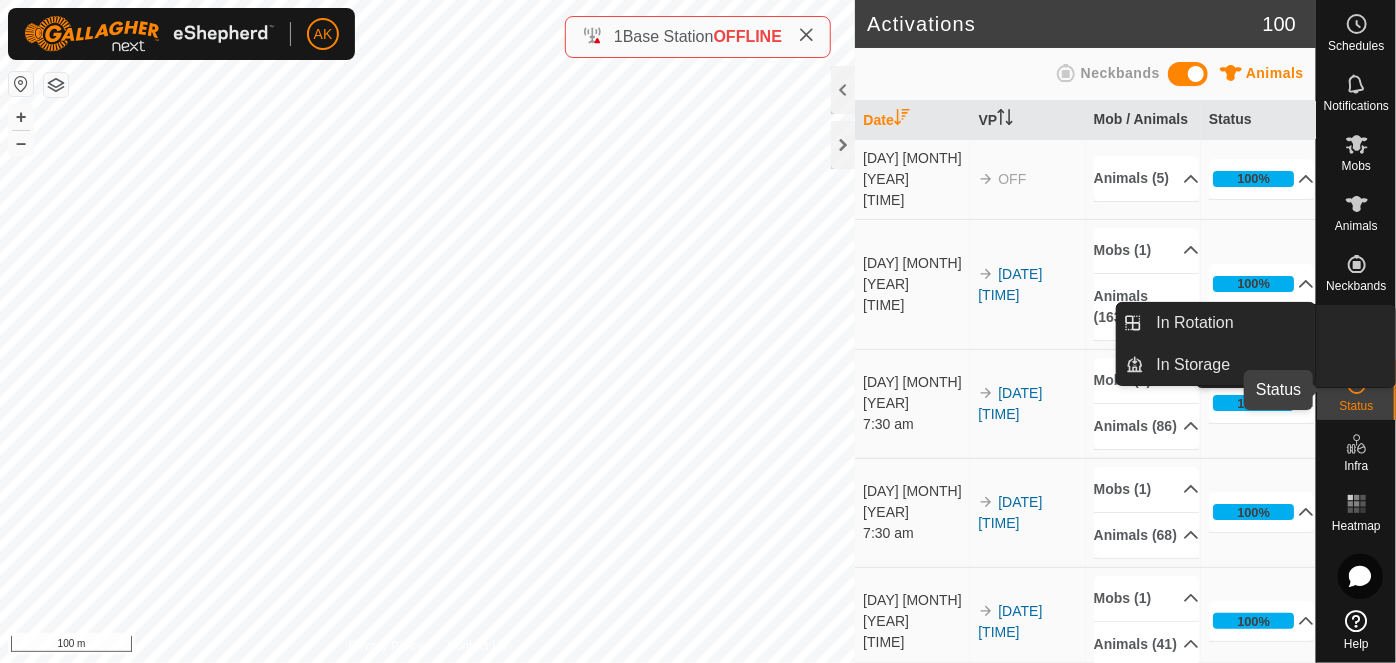 click 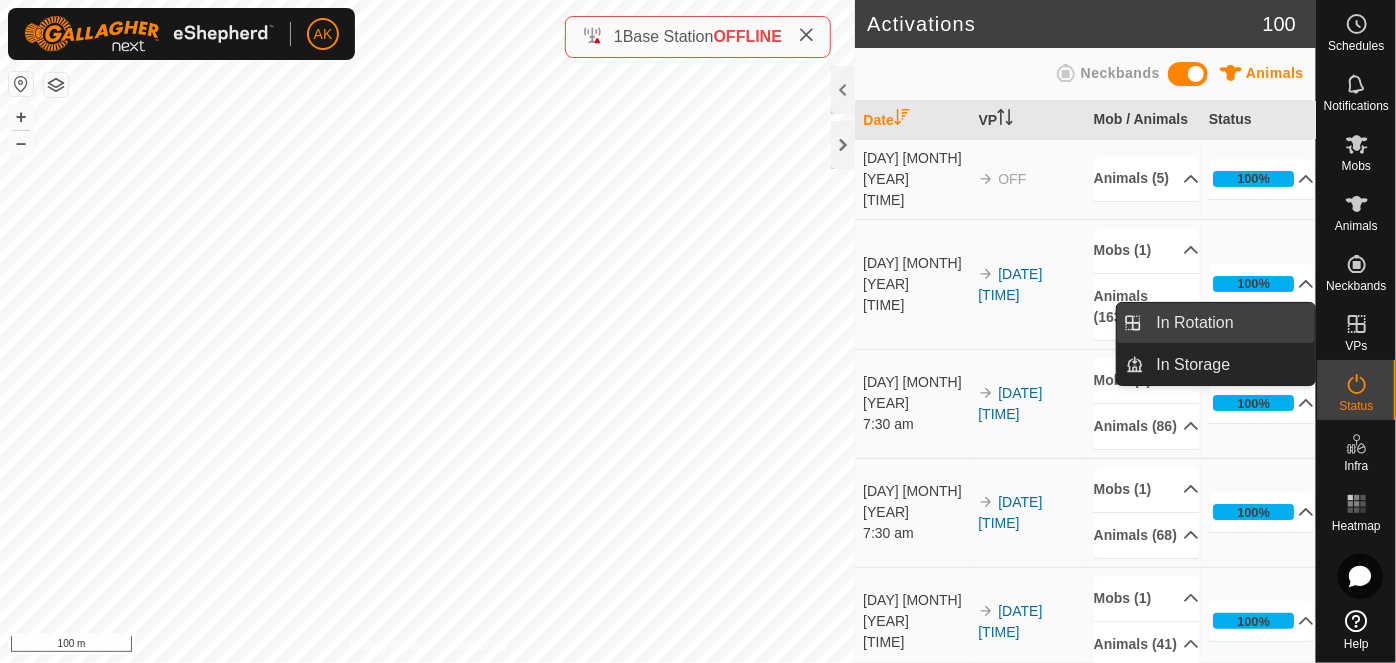 click on "In Rotation" at bounding box center [1230, 323] 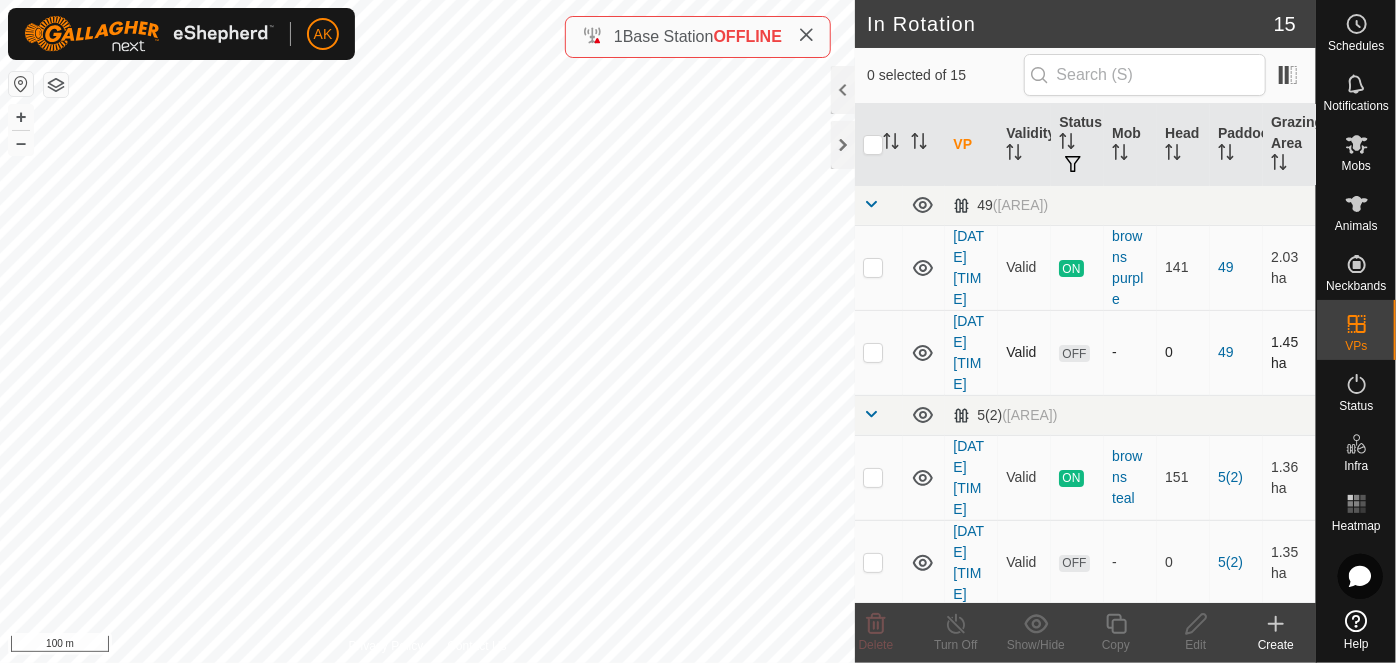 click at bounding box center (873, 352) 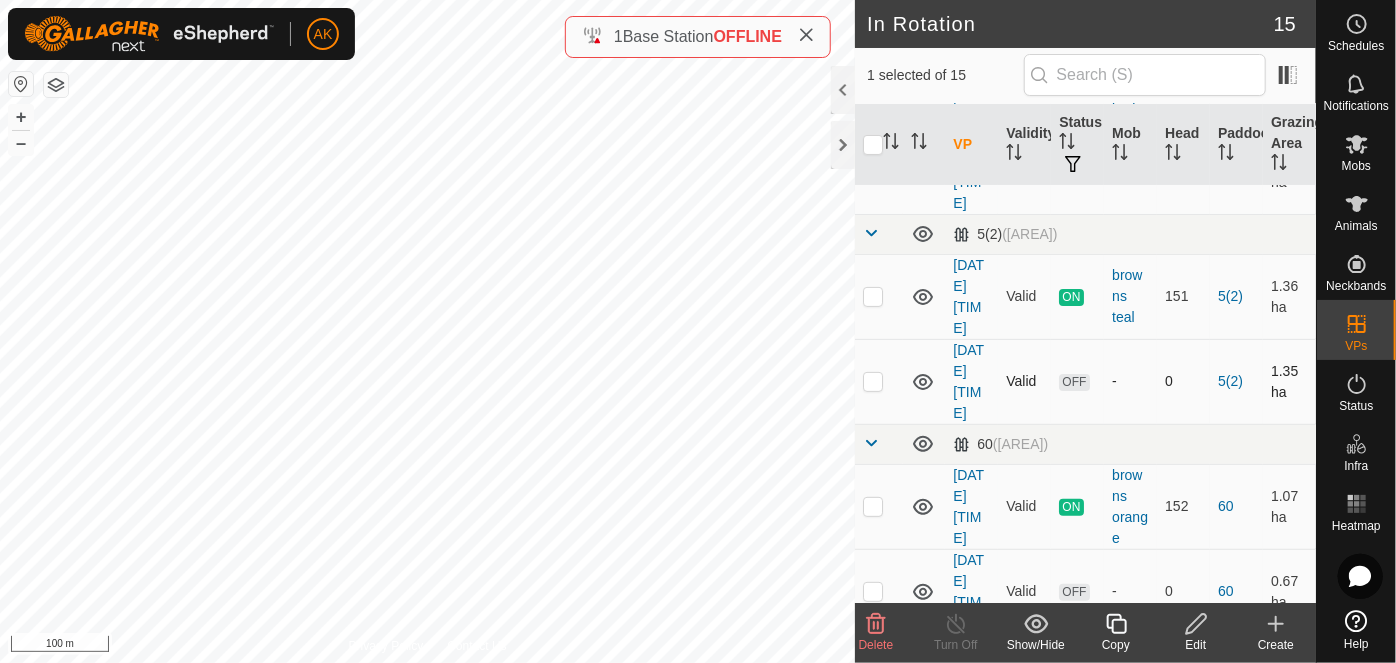 click at bounding box center [873, 381] 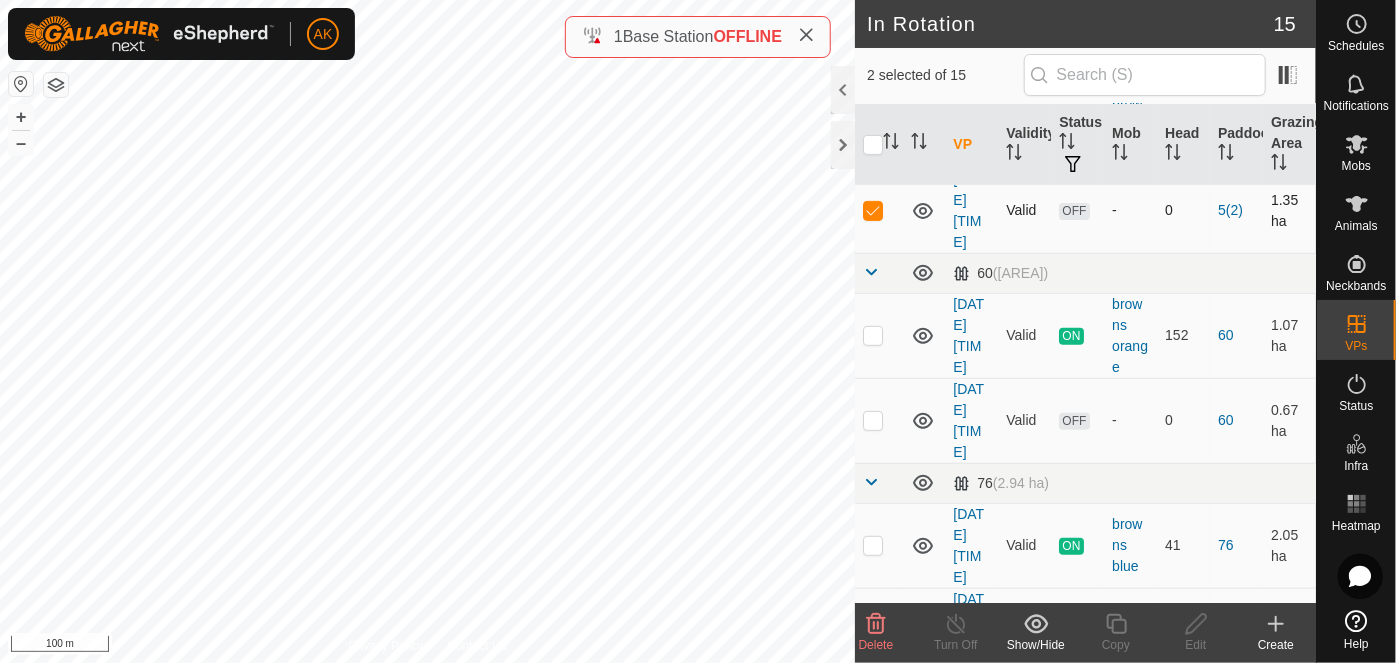 scroll, scrollTop: 363, scrollLeft: 0, axis: vertical 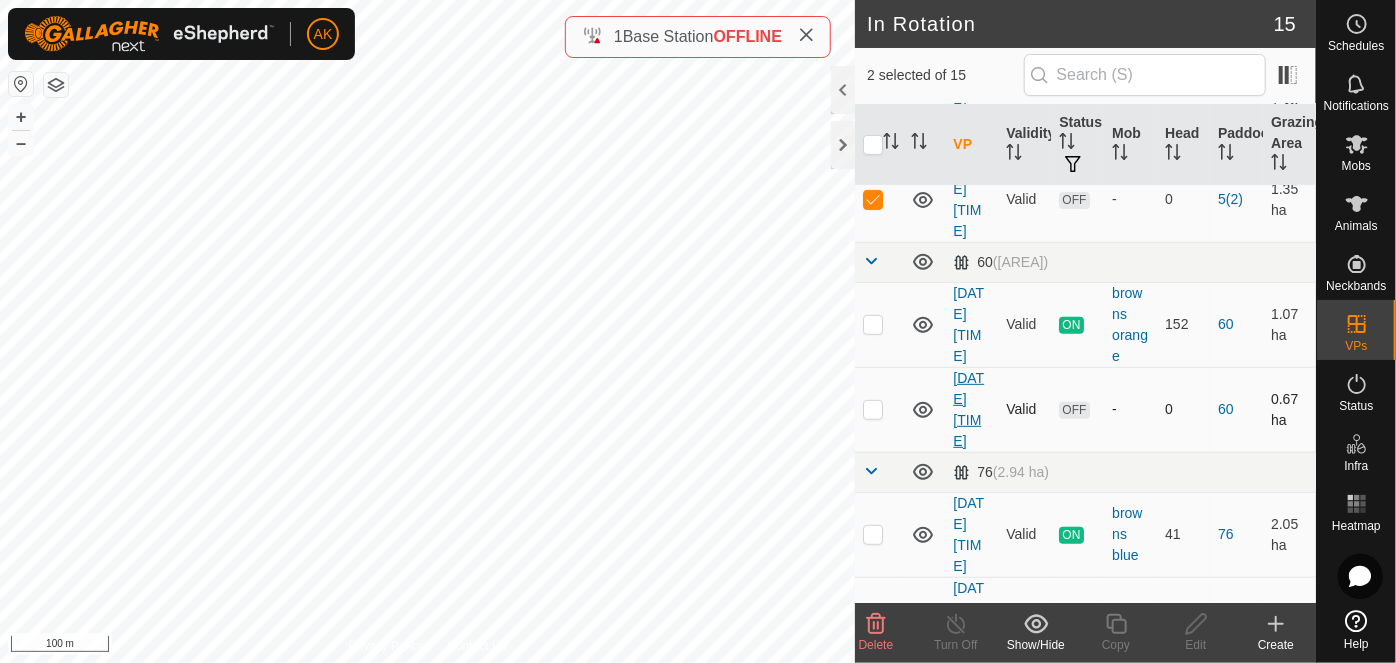 drag, startPoint x: 872, startPoint y: 519, endPoint x: 964, endPoint y: 474, distance: 102.41582 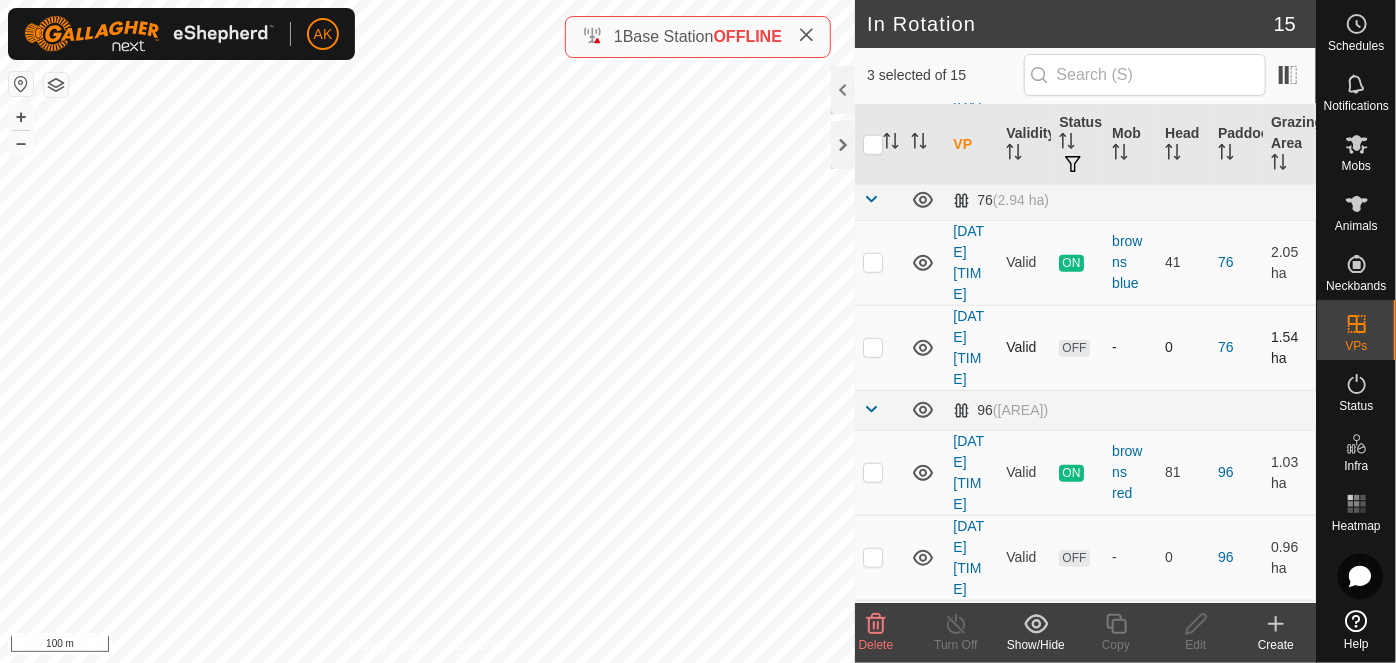scroll, scrollTop: 636, scrollLeft: 0, axis: vertical 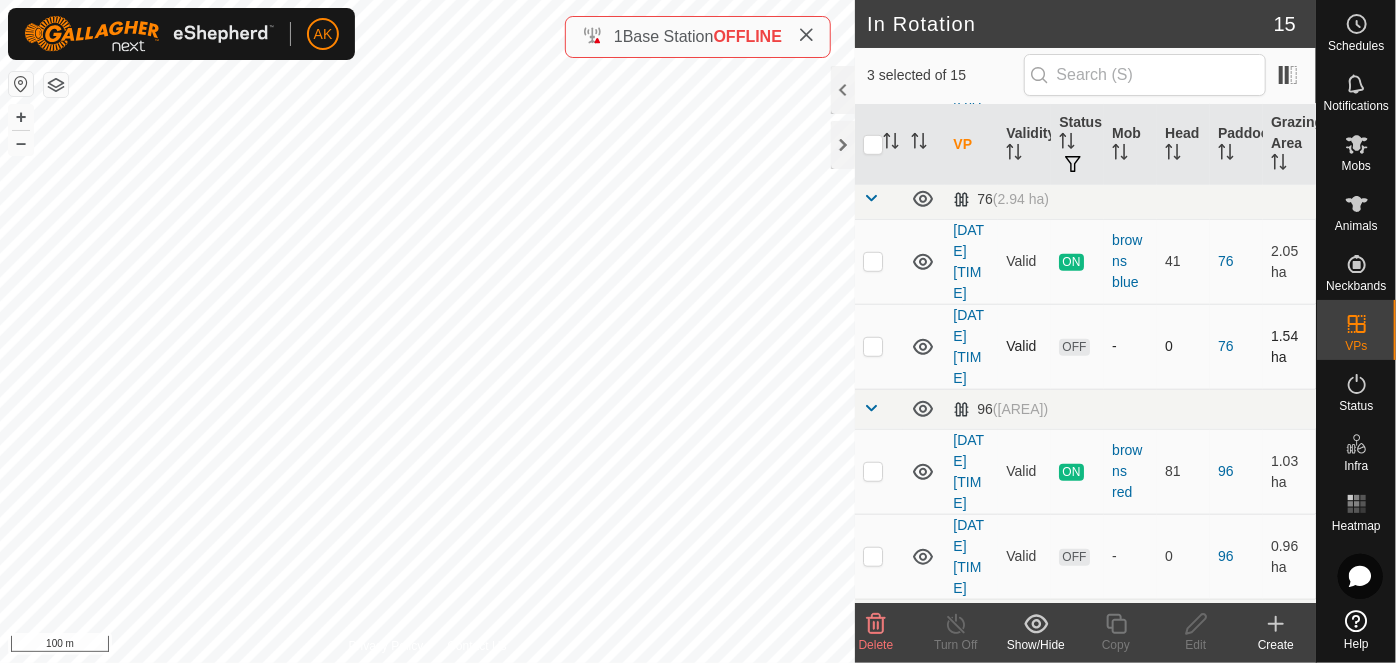 click at bounding box center [873, 346] 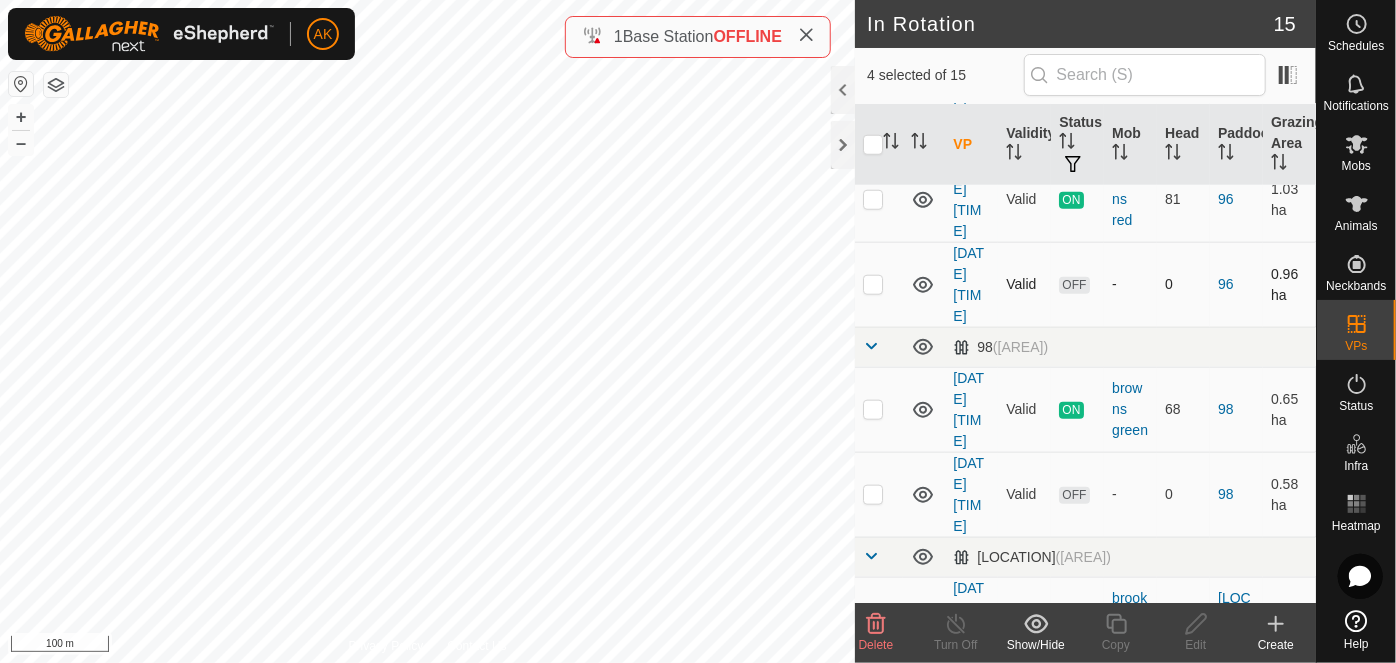 scroll, scrollTop: 909, scrollLeft: 0, axis: vertical 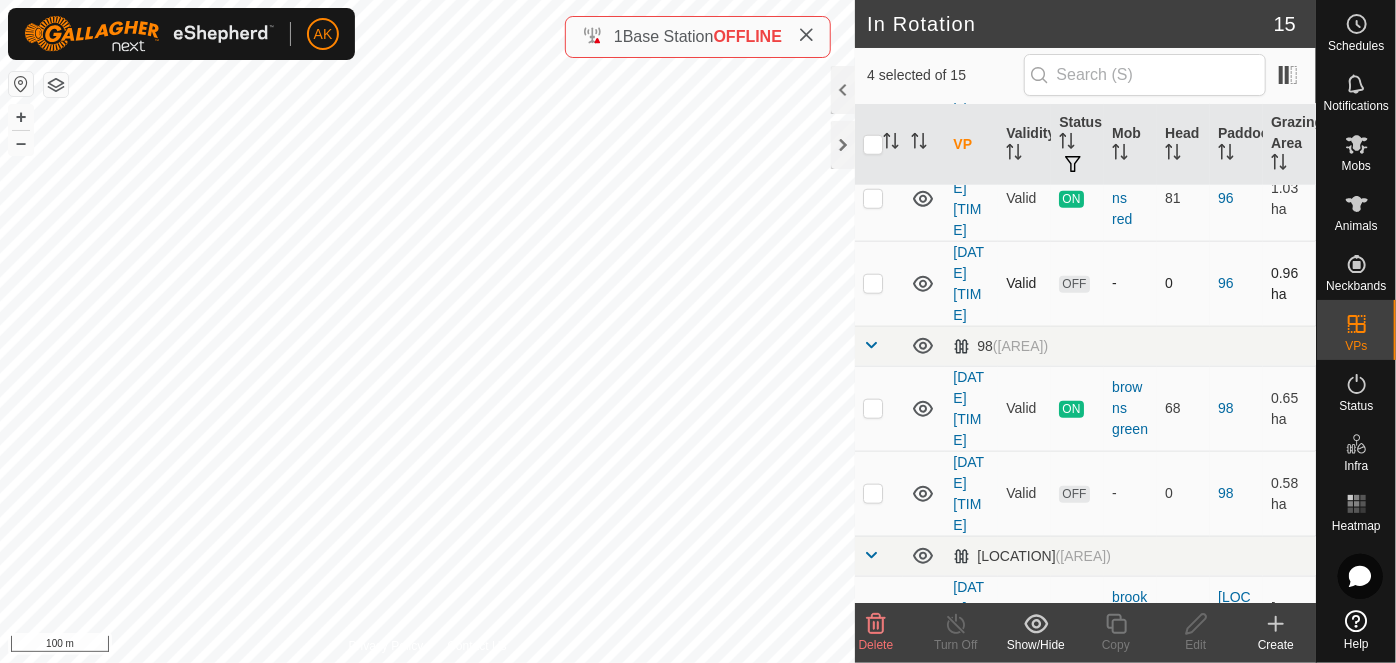 click at bounding box center [879, 283] 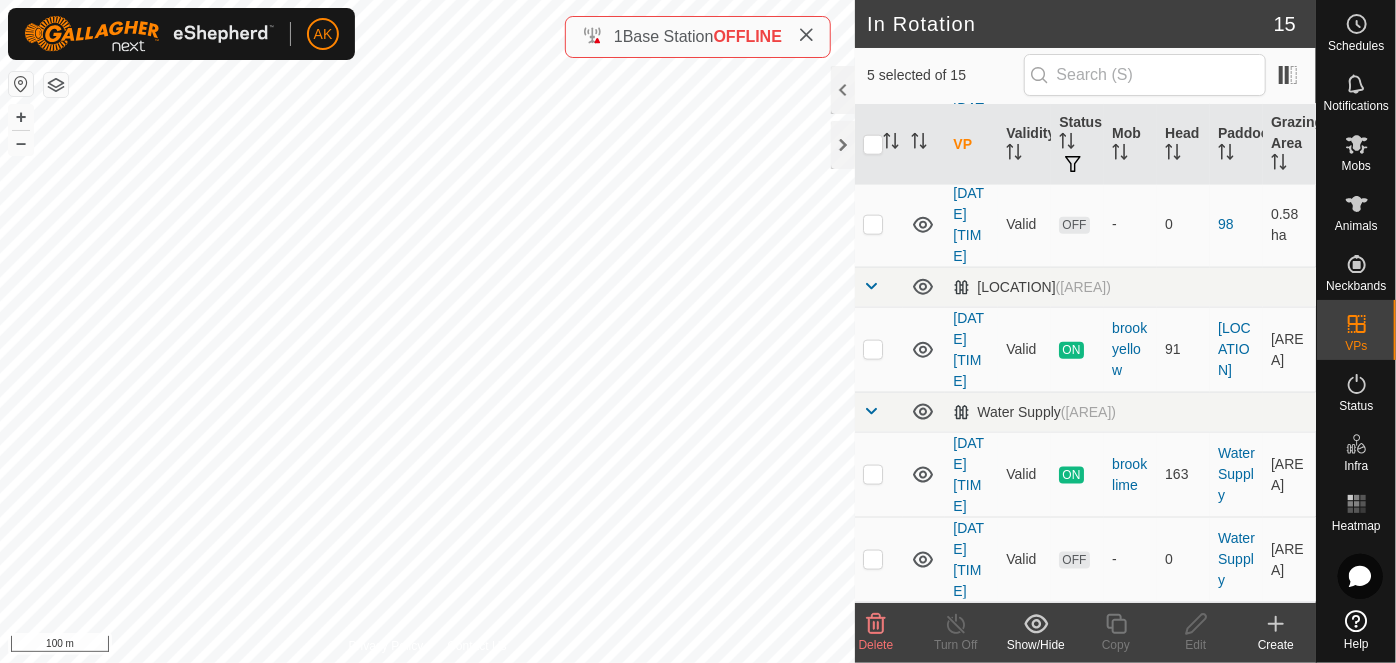 scroll, scrollTop: 1181, scrollLeft: 0, axis: vertical 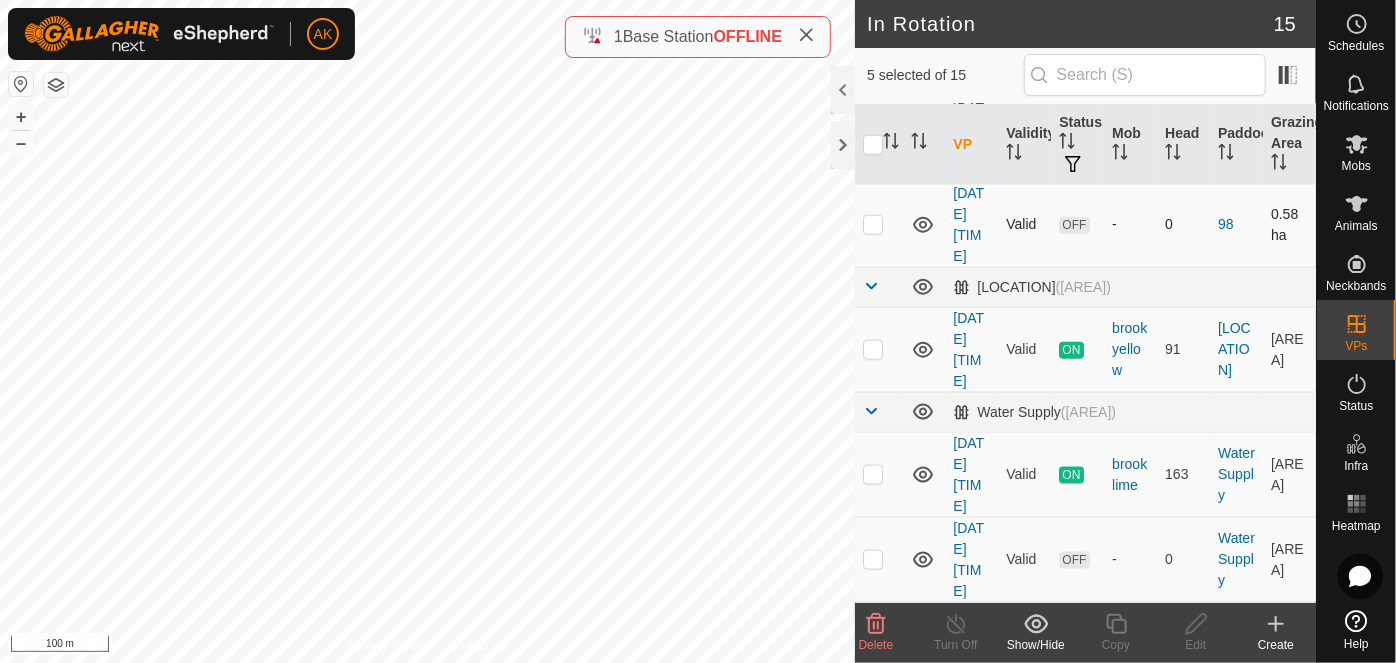 click at bounding box center (873, 224) 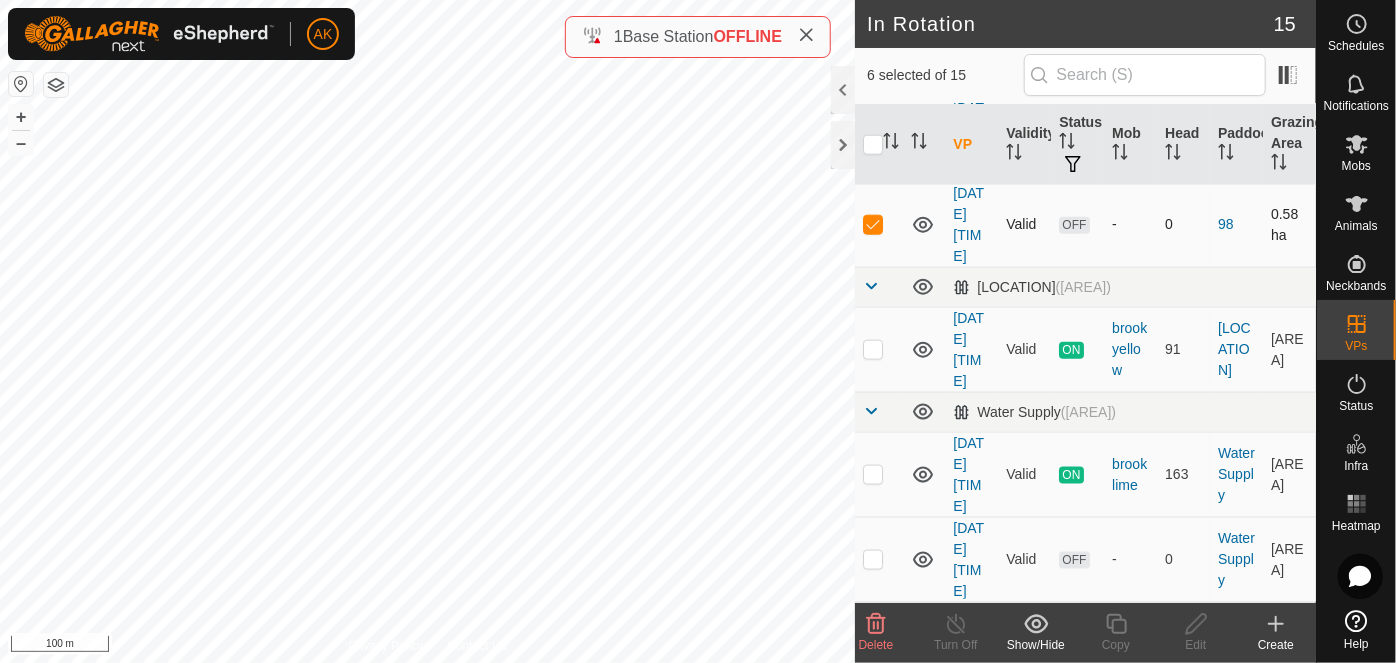 scroll, scrollTop: 1488, scrollLeft: 0, axis: vertical 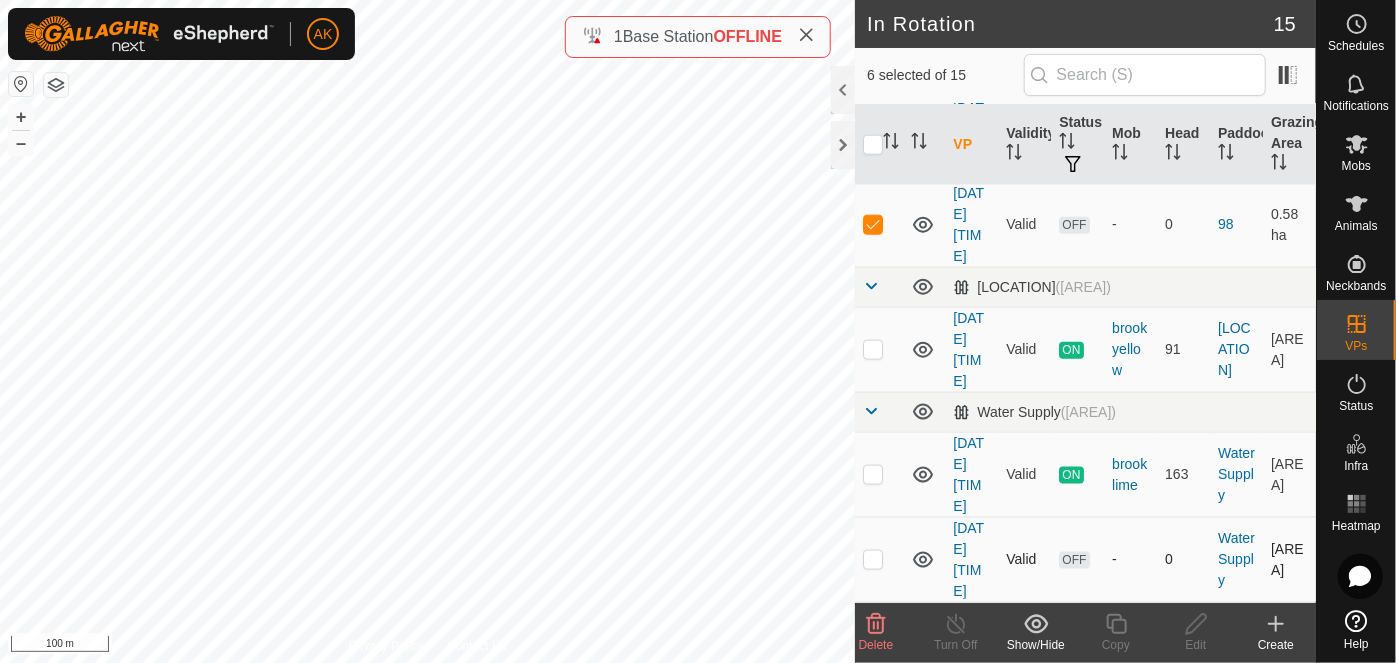 click at bounding box center [873, 559] 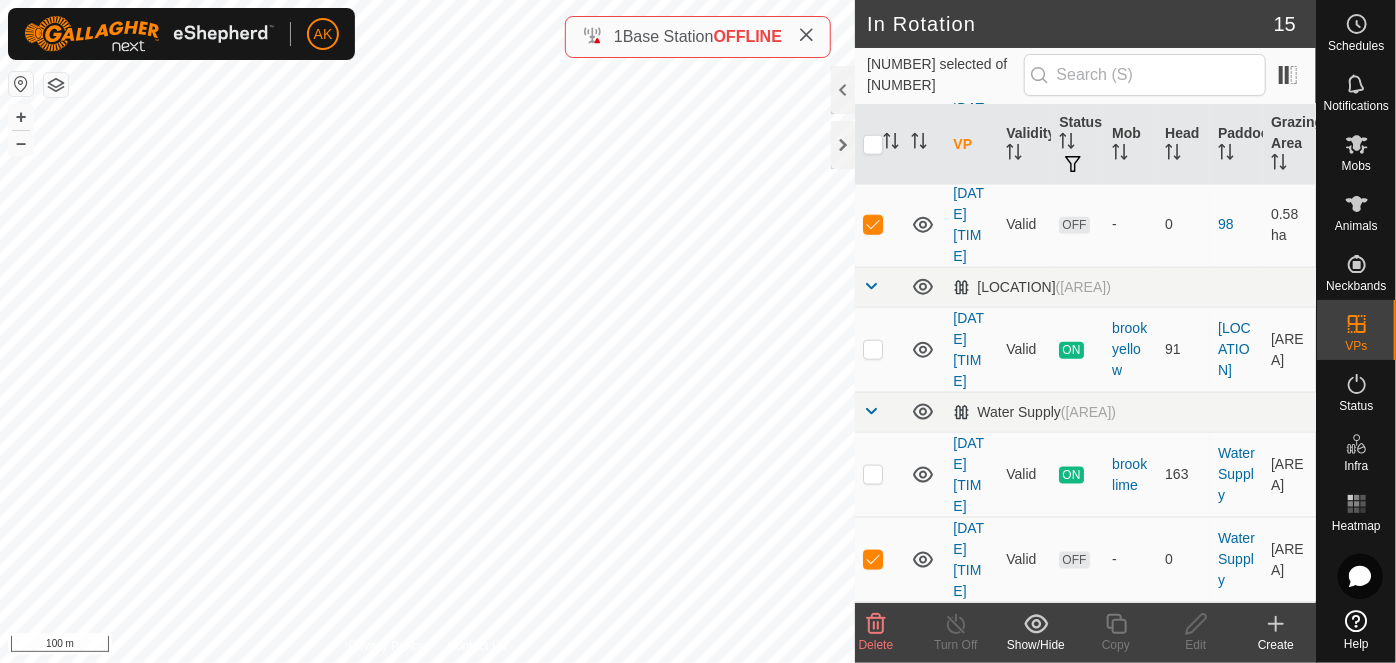 click 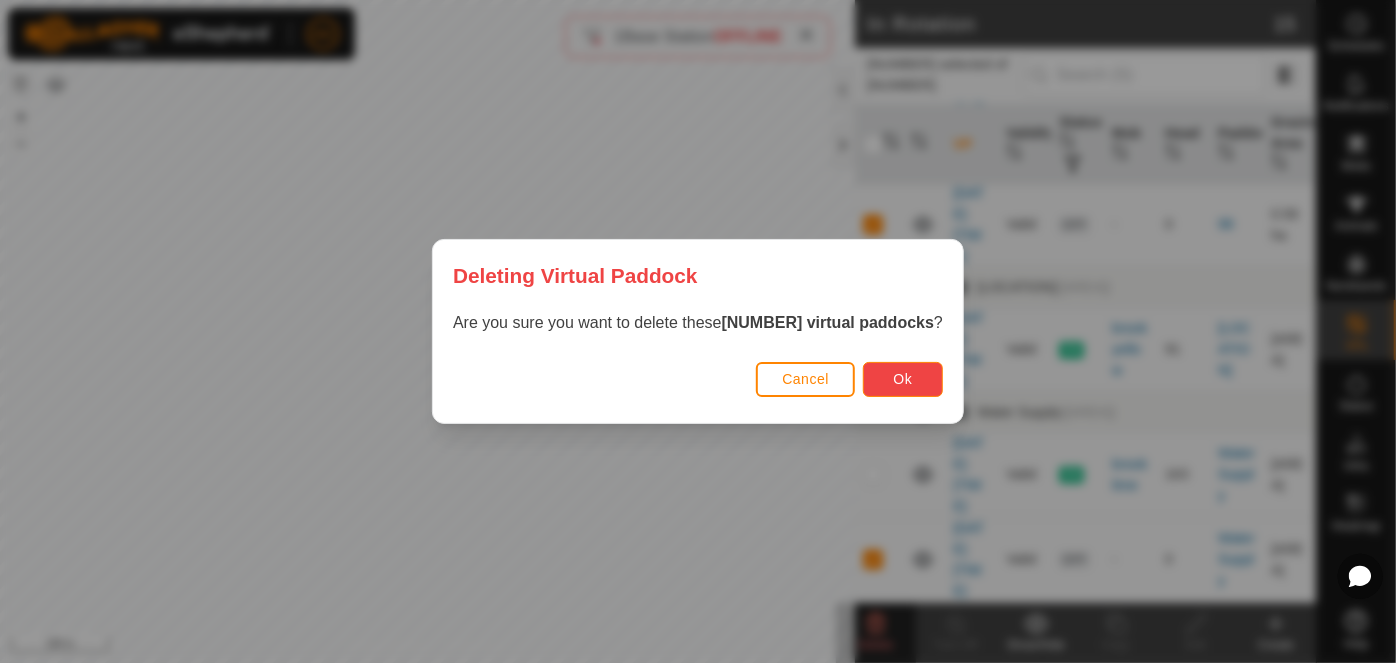 click on "Ok" at bounding box center (903, 379) 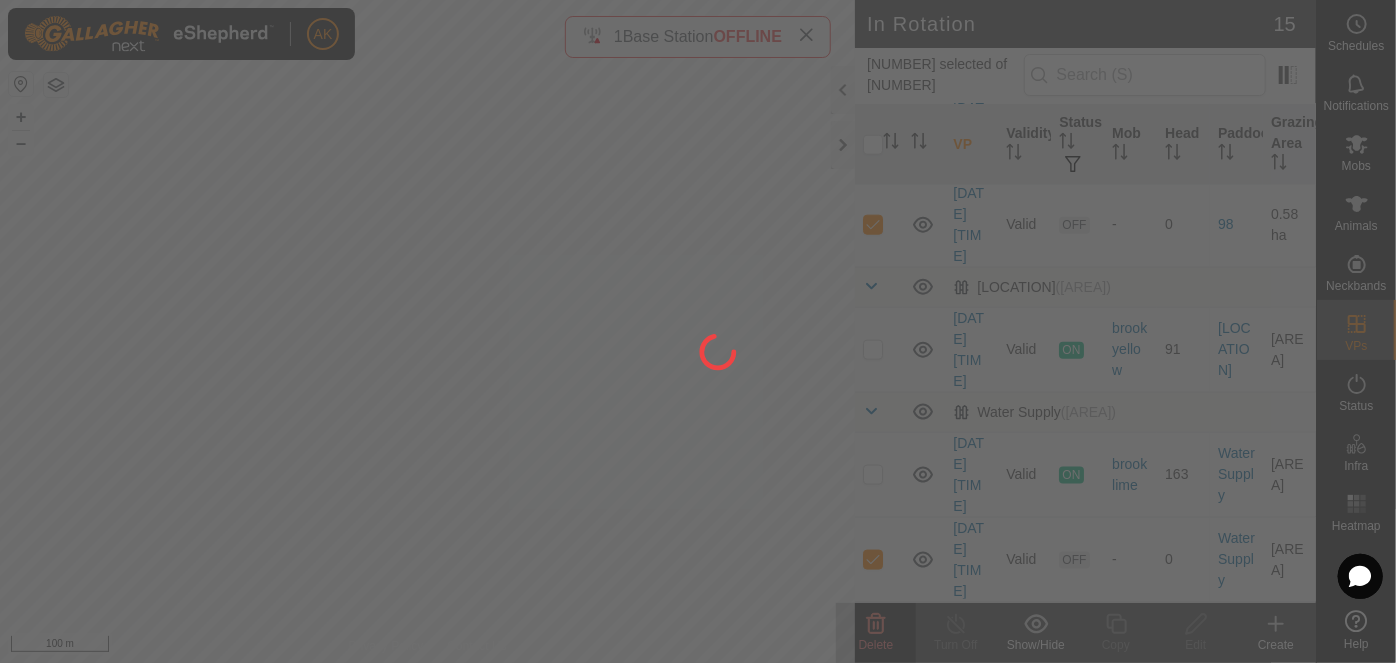 checkbox on "false" 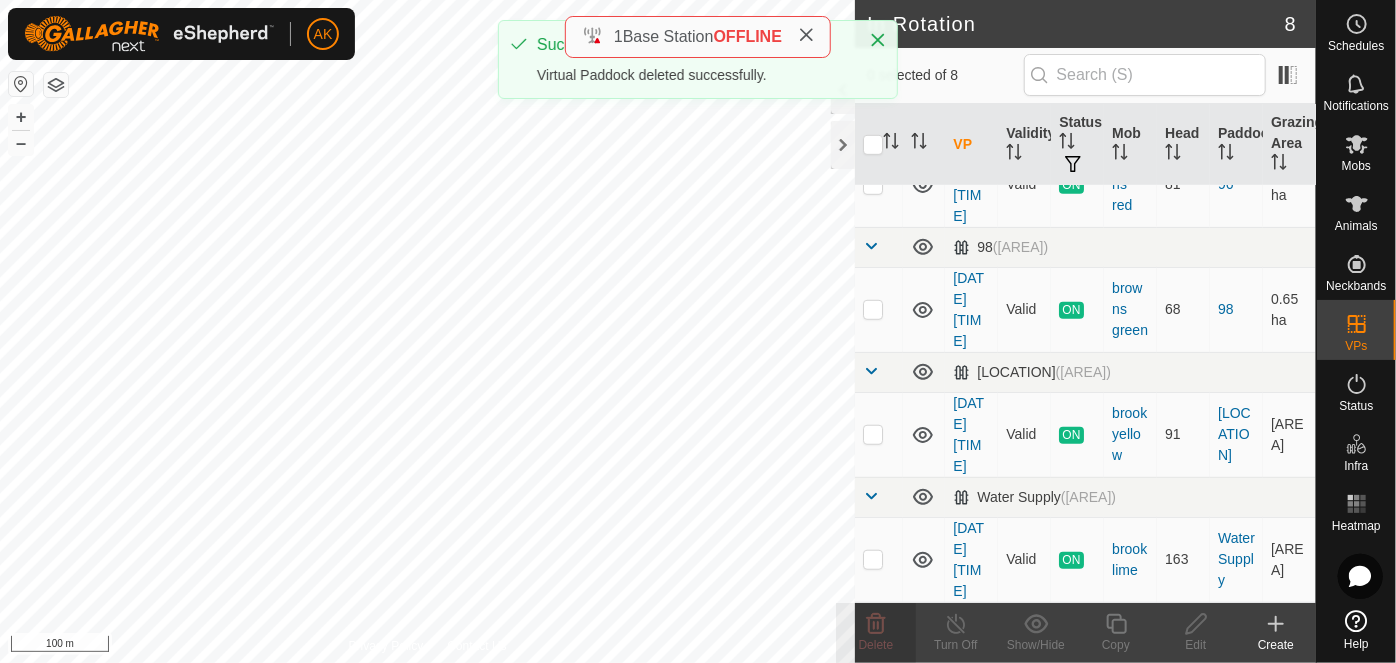 scroll, scrollTop: 748, scrollLeft: 0, axis: vertical 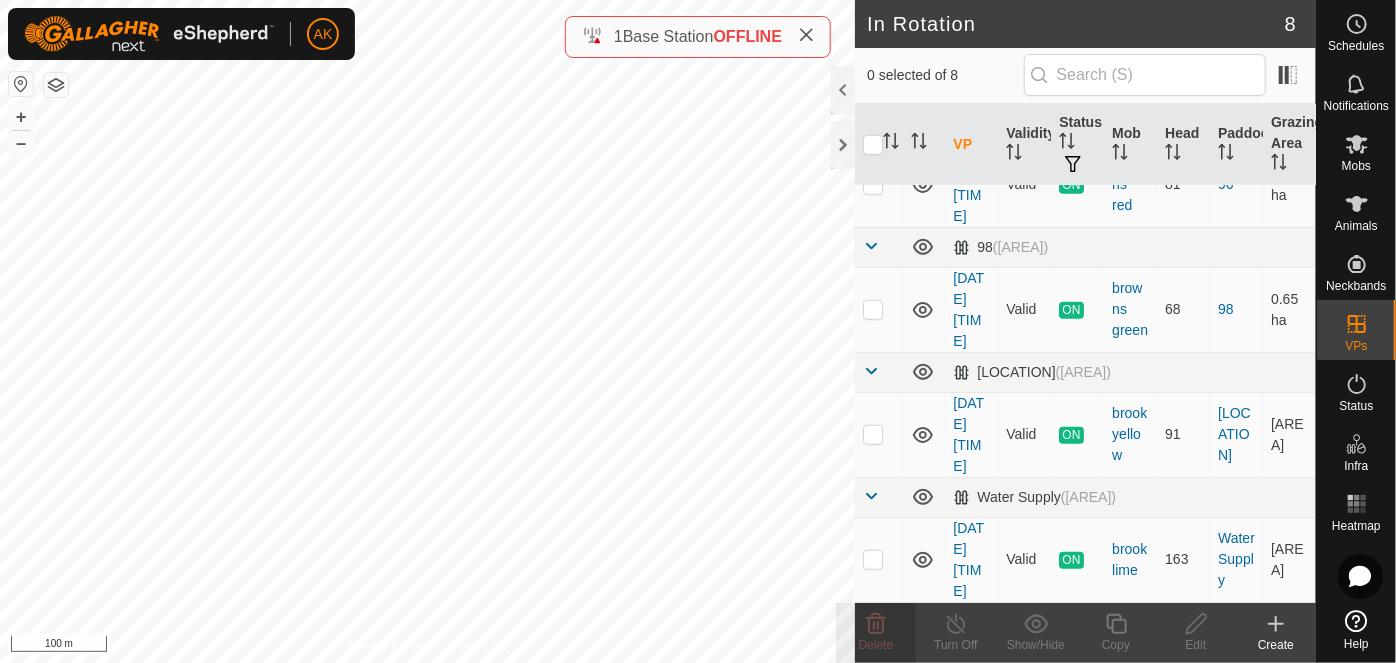 checkbox on "true" 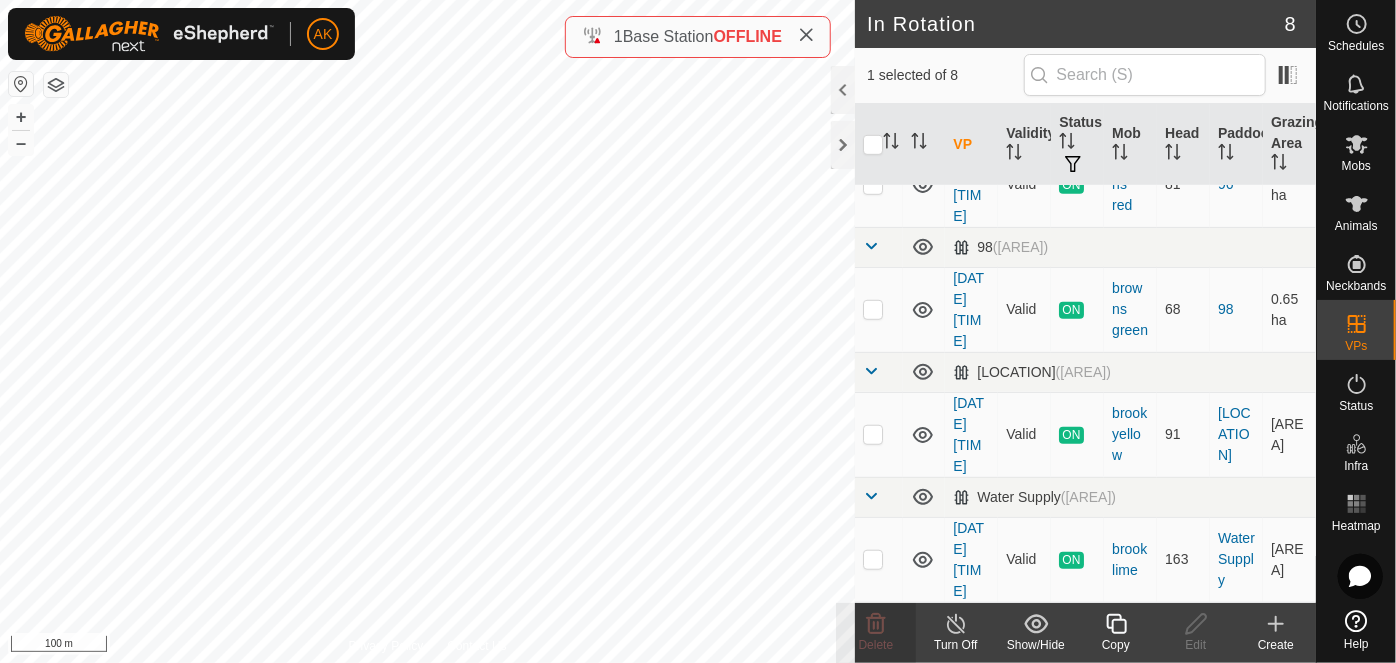 click 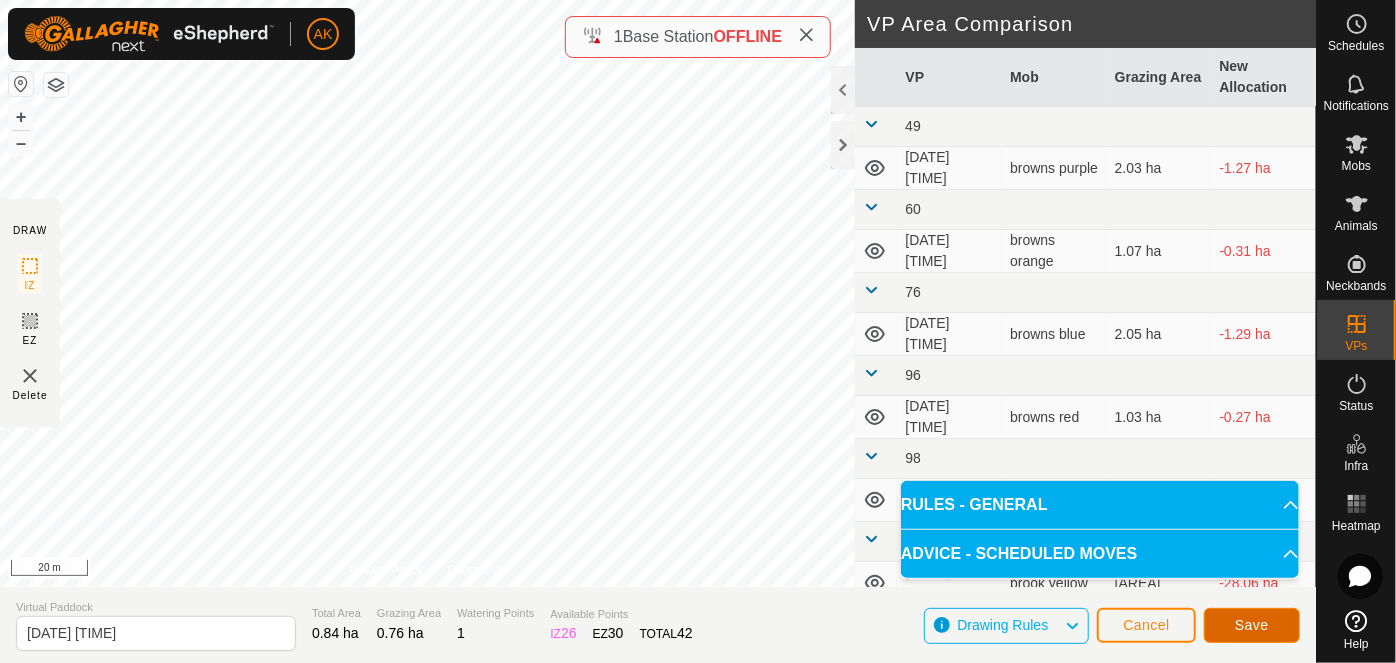 click on "Save" 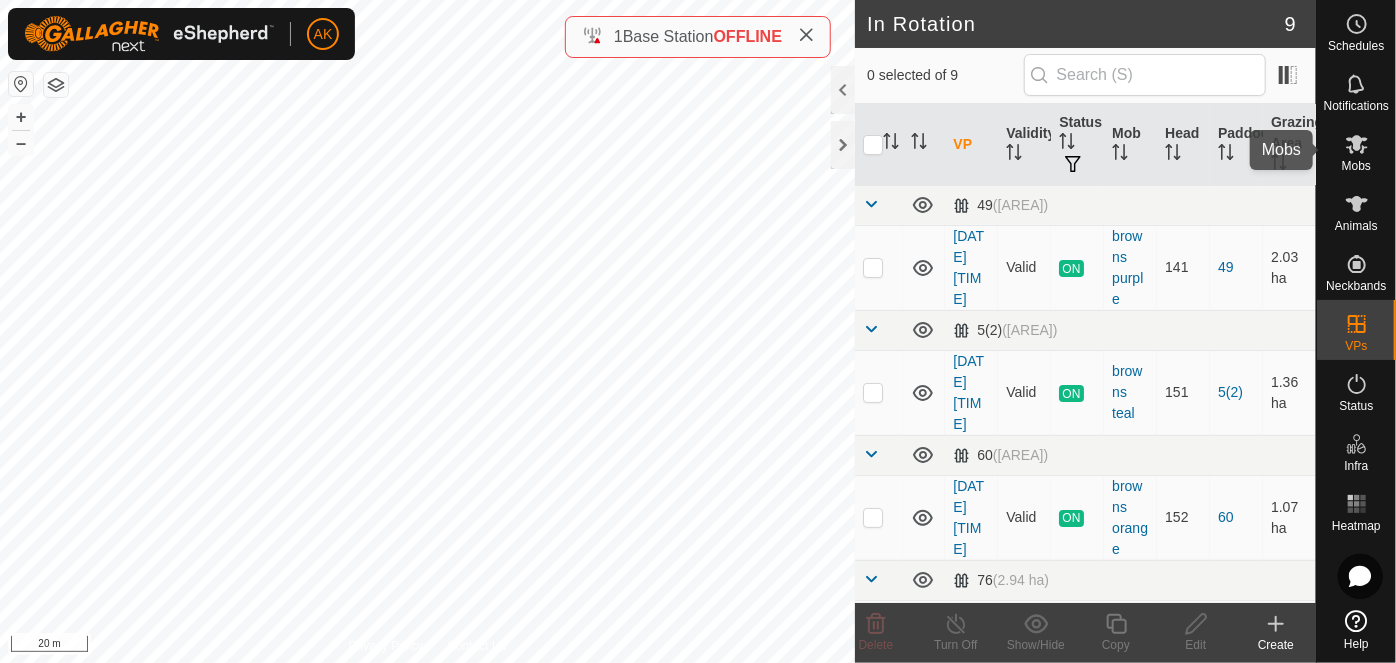 click 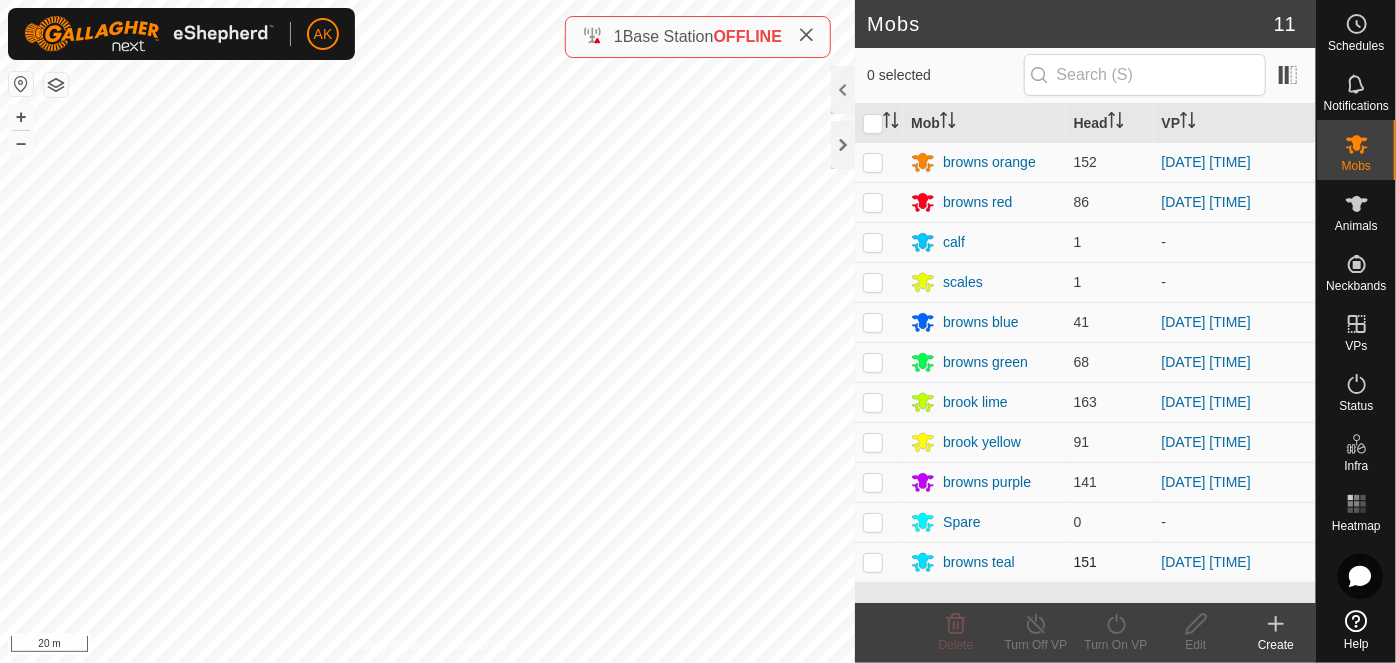 click at bounding box center [873, 562] 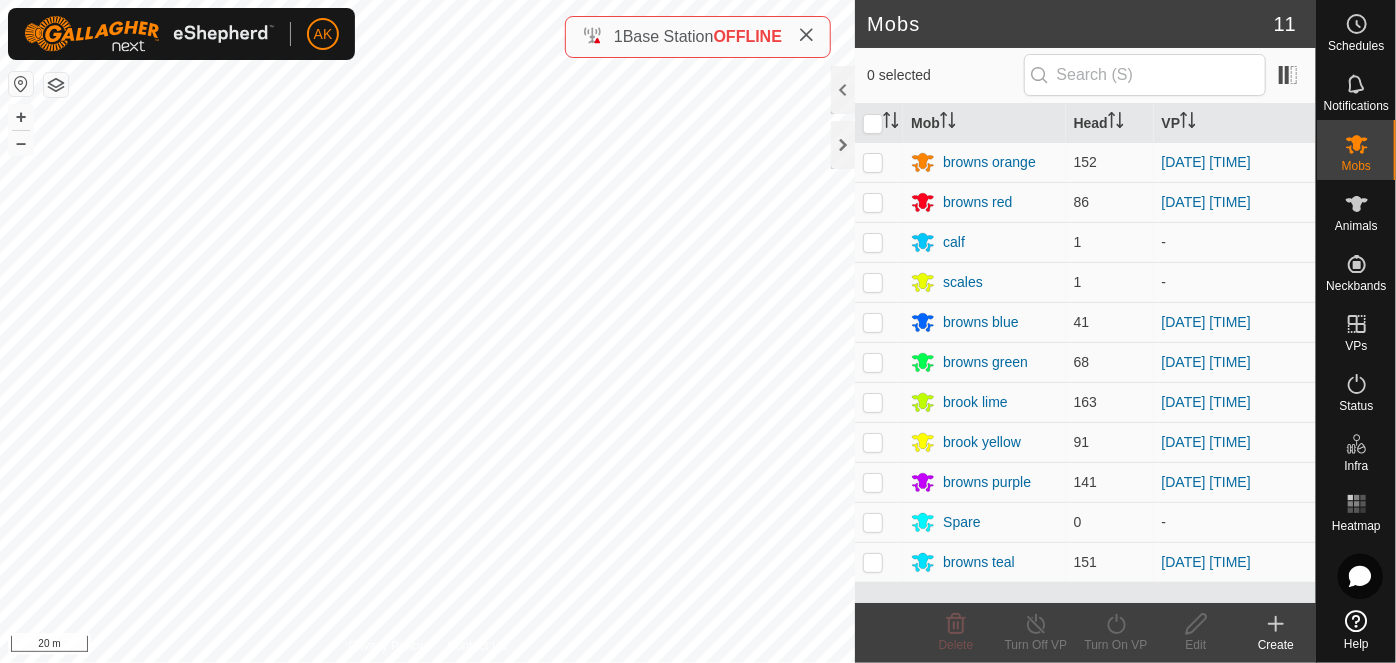 checkbox on "true" 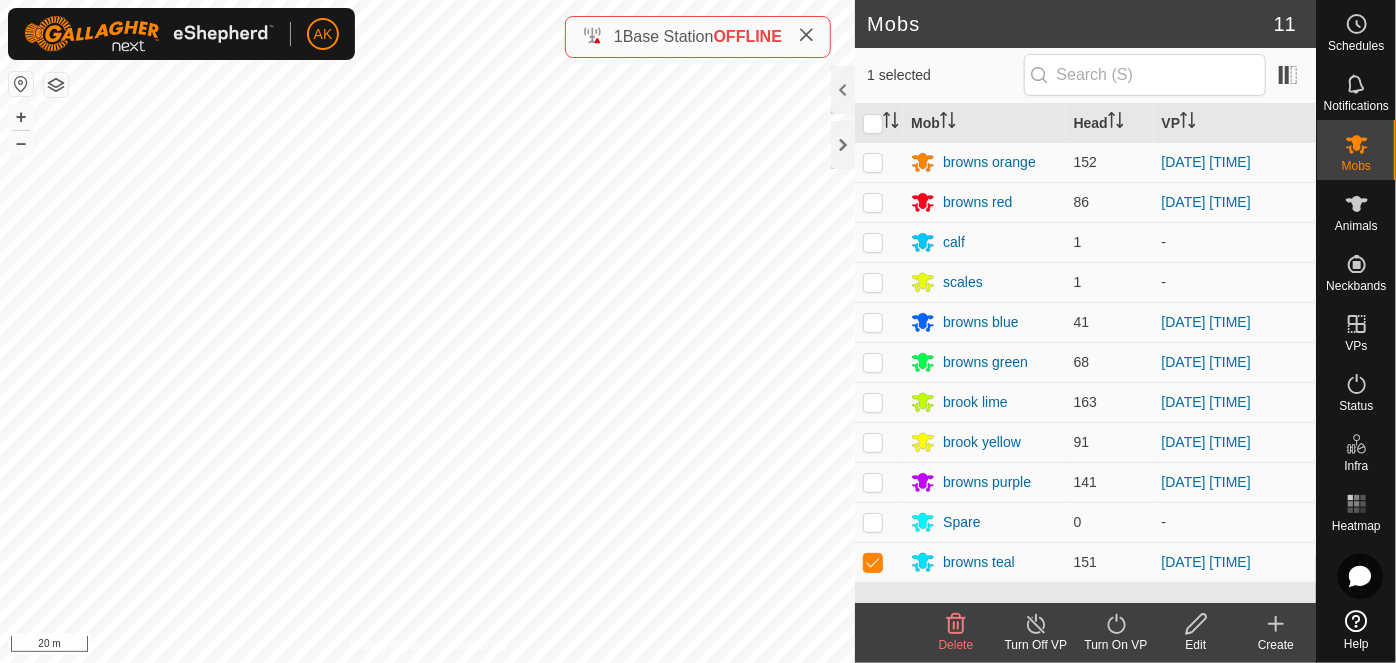 click 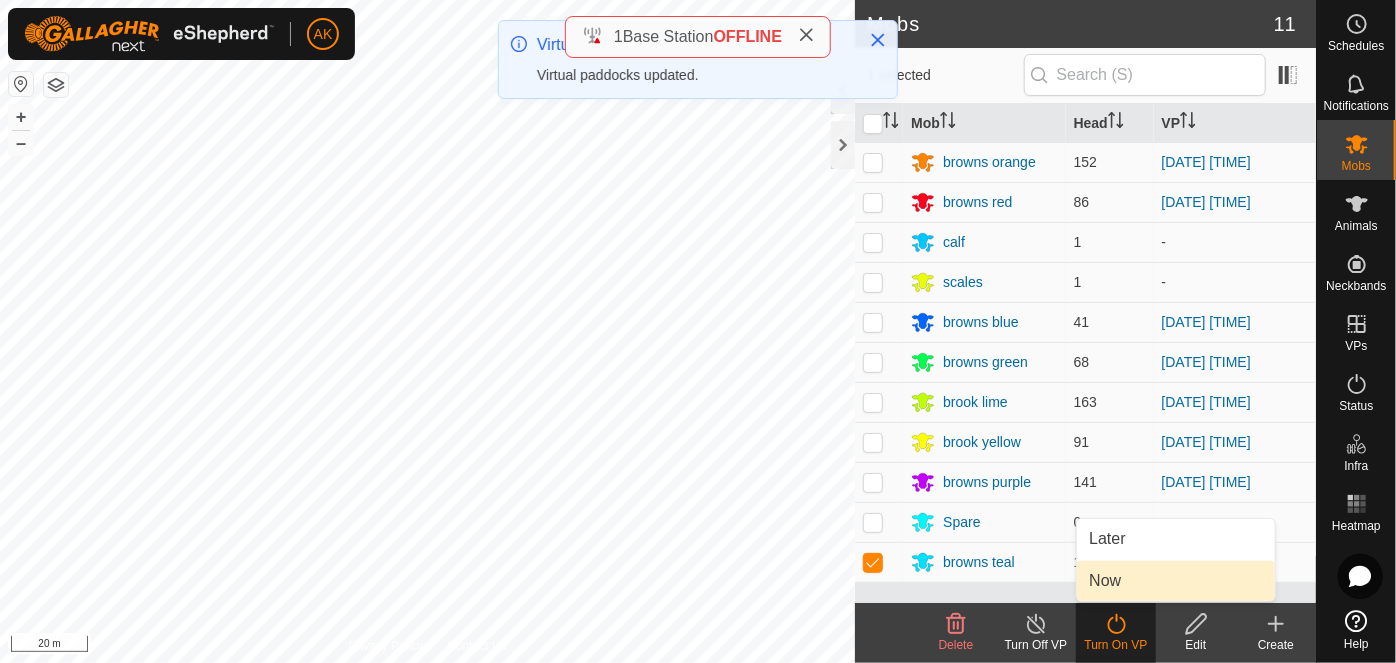 click on "Now" at bounding box center [1176, 581] 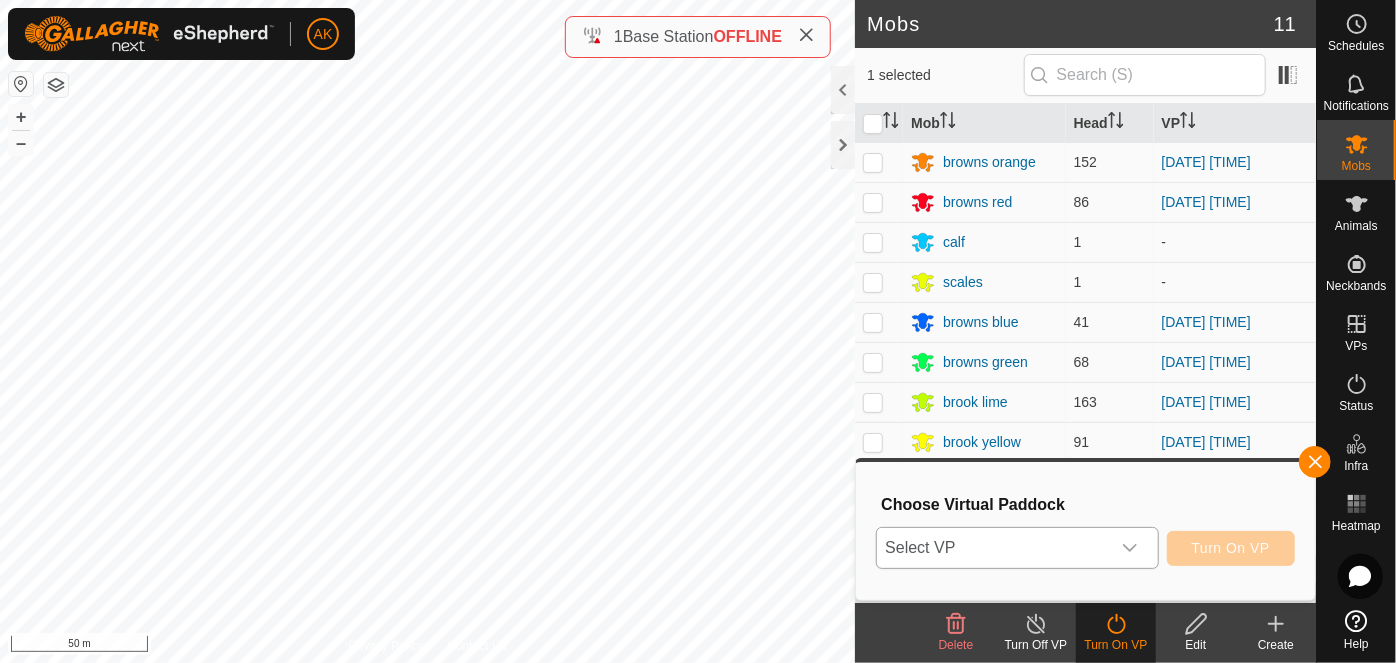click 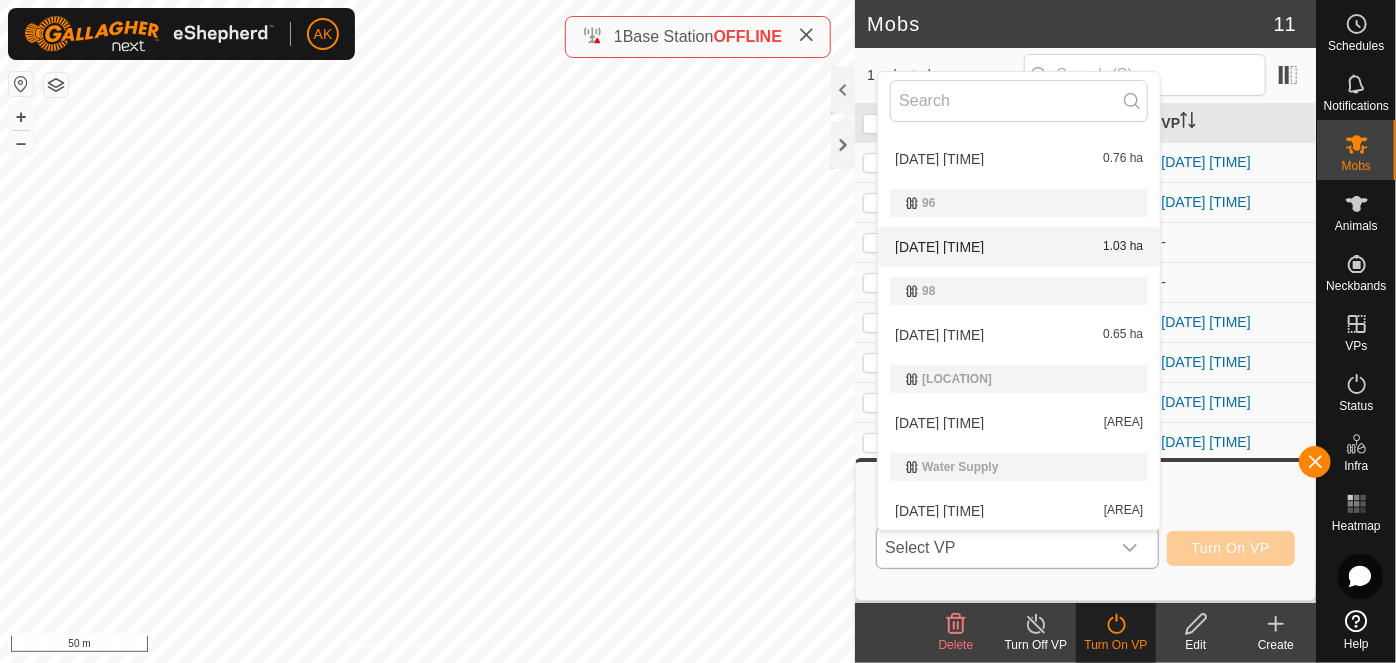 scroll, scrollTop: 298, scrollLeft: 0, axis: vertical 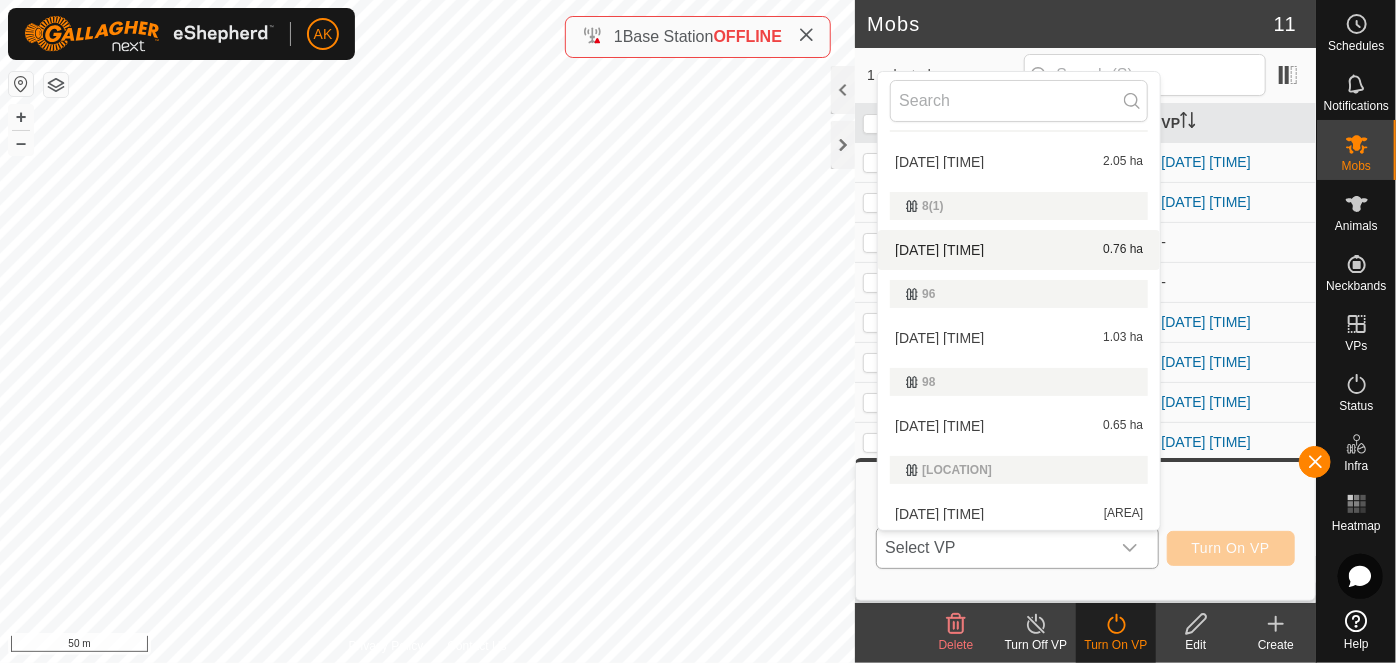 click on "[DATE] [TIME] [AREA]" at bounding box center [1019, 250] 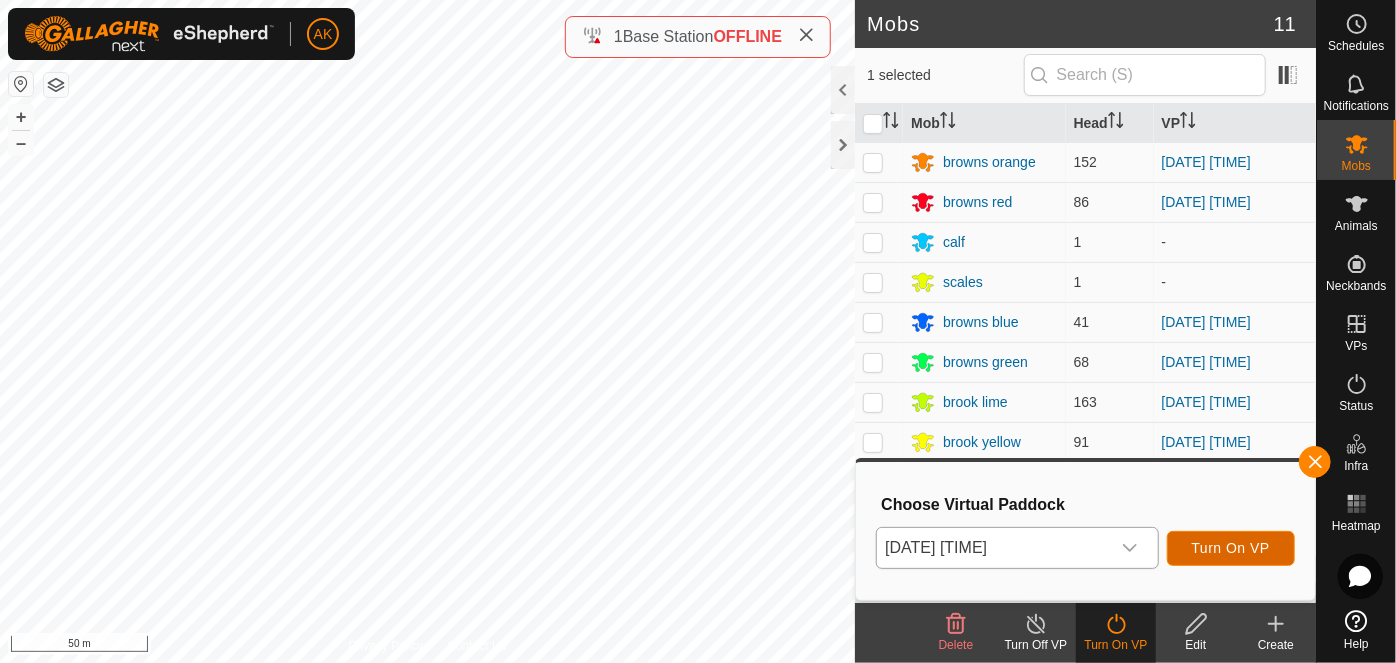 click on "Turn On VP" at bounding box center (1231, 548) 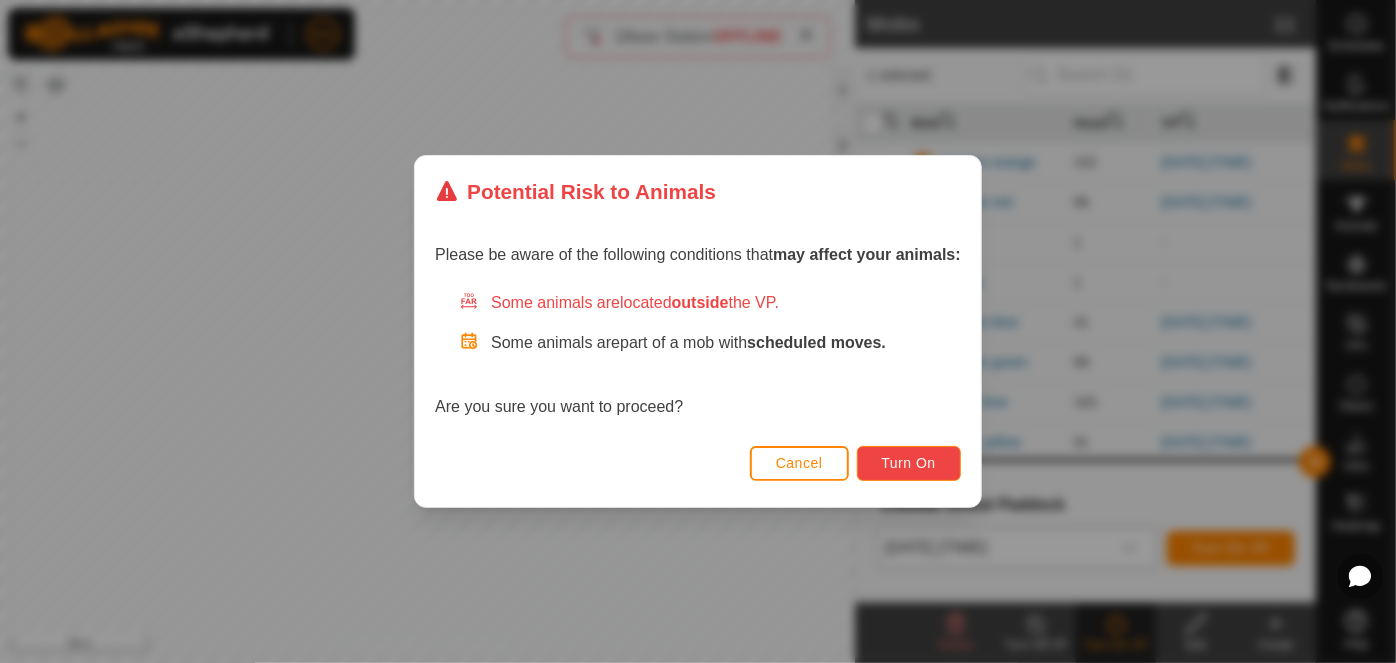 click on "Turn On" at bounding box center (909, 463) 